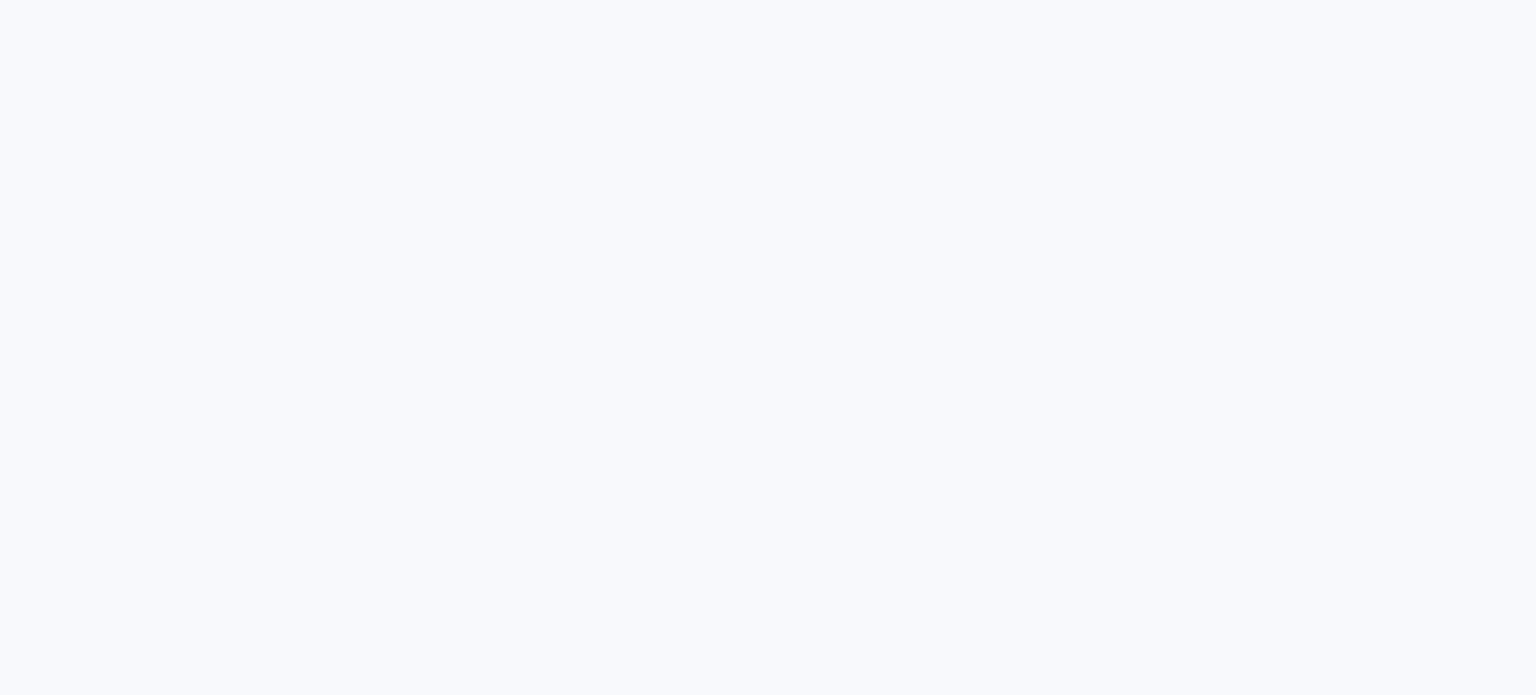 scroll, scrollTop: 0, scrollLeft: 0, axis: both 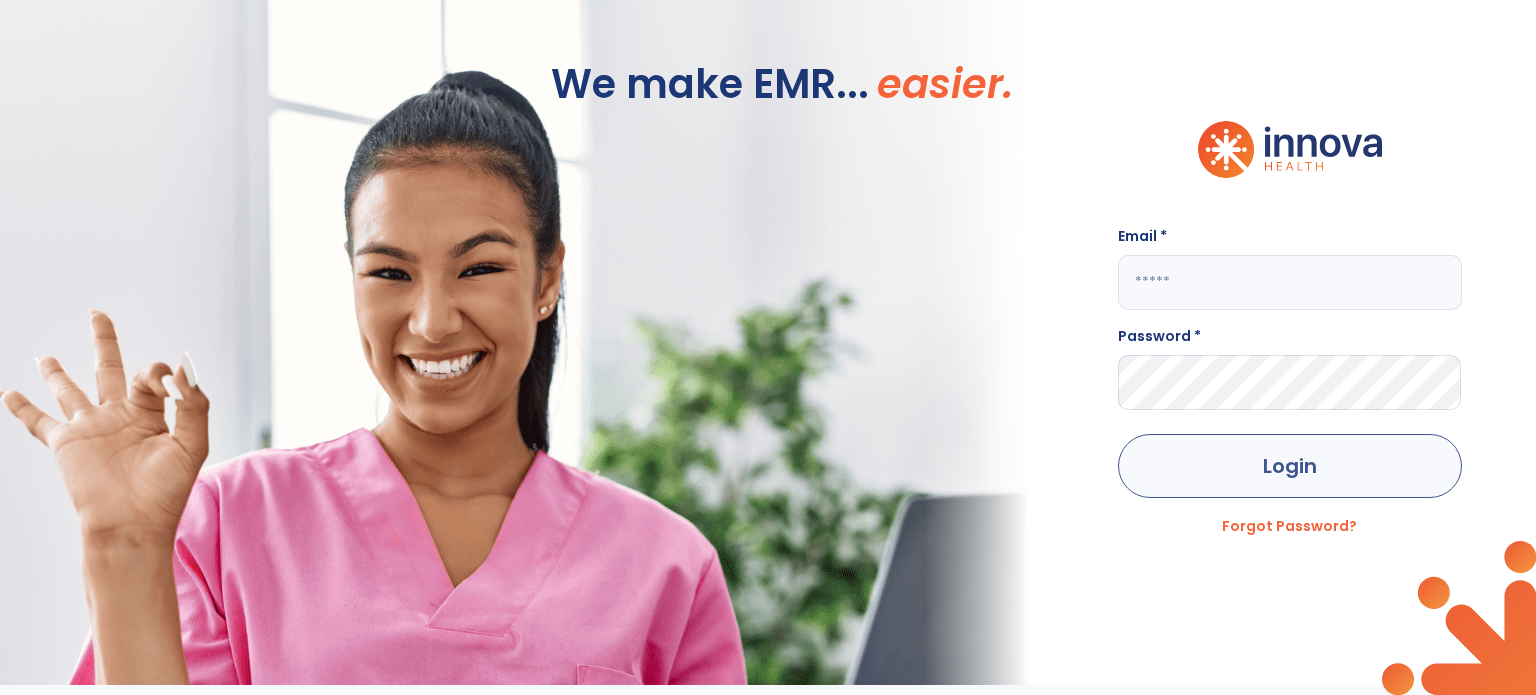 type on "**********" 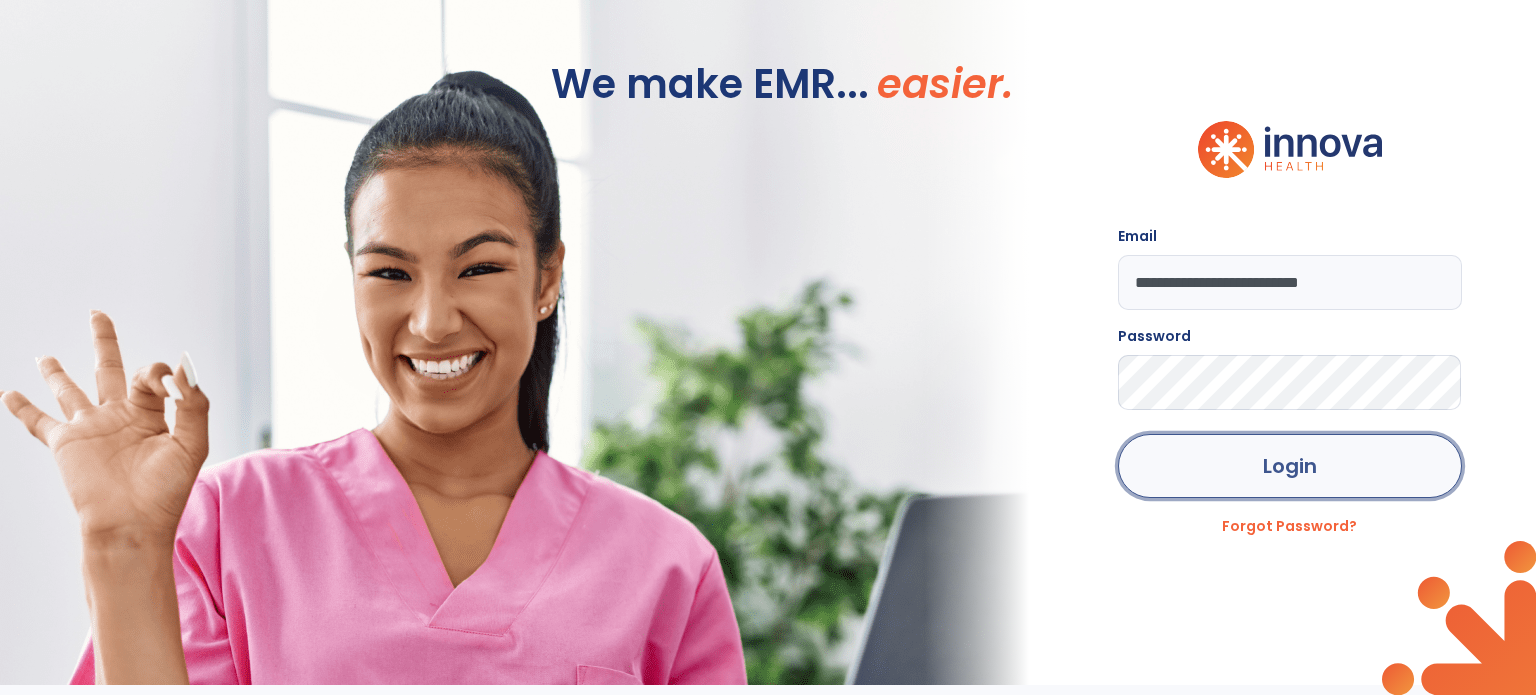 click on "Login" 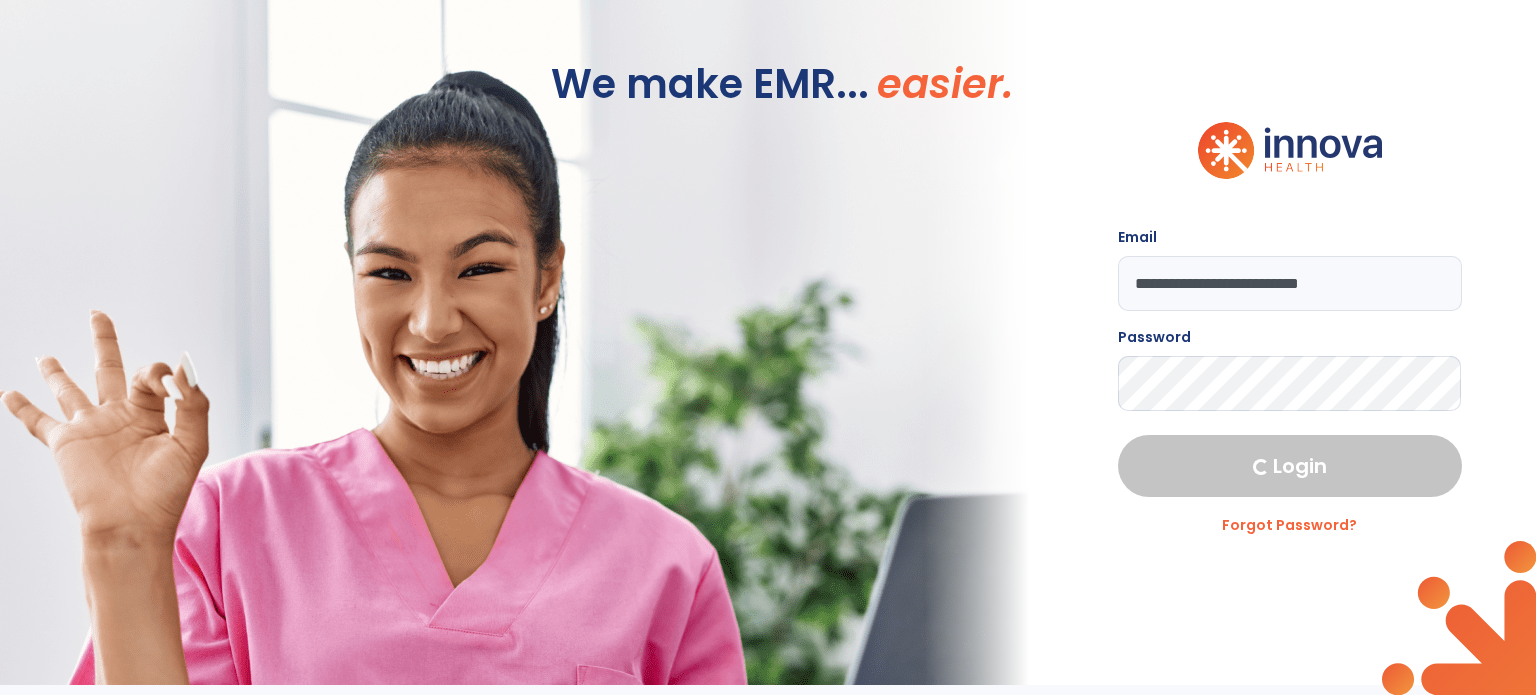 select on "****" 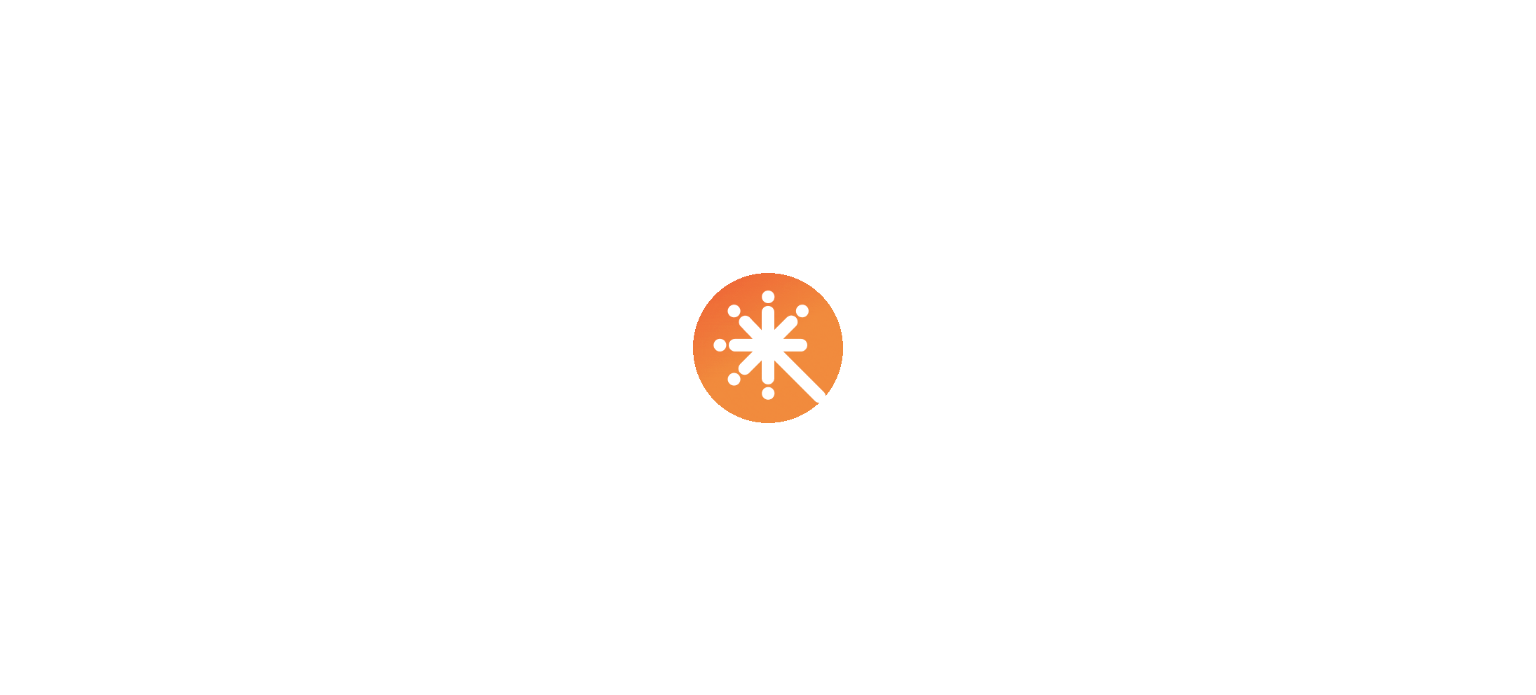 scroll, scrollTop: 0, scrollLeft: 0, axis: both 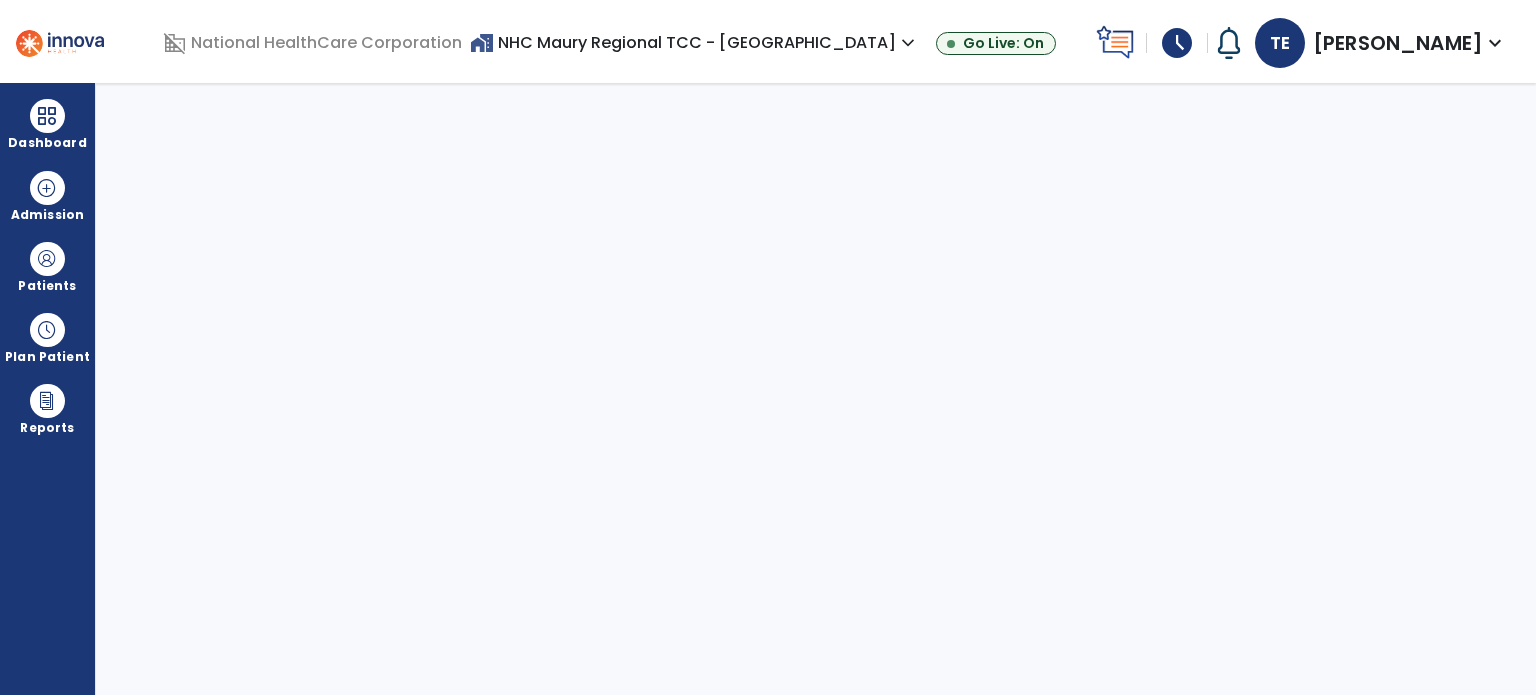 select on "****" 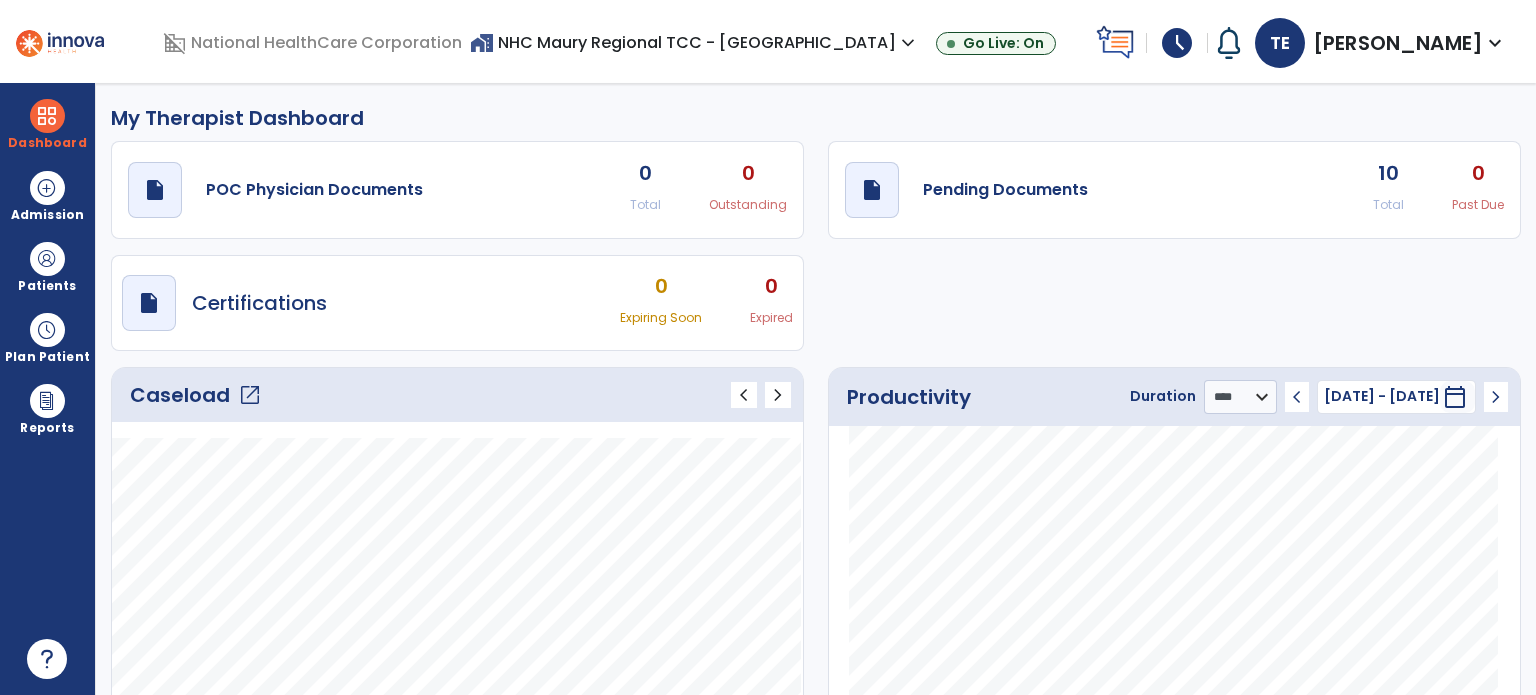 click on "schedule" at bounding box center [1177, 43] 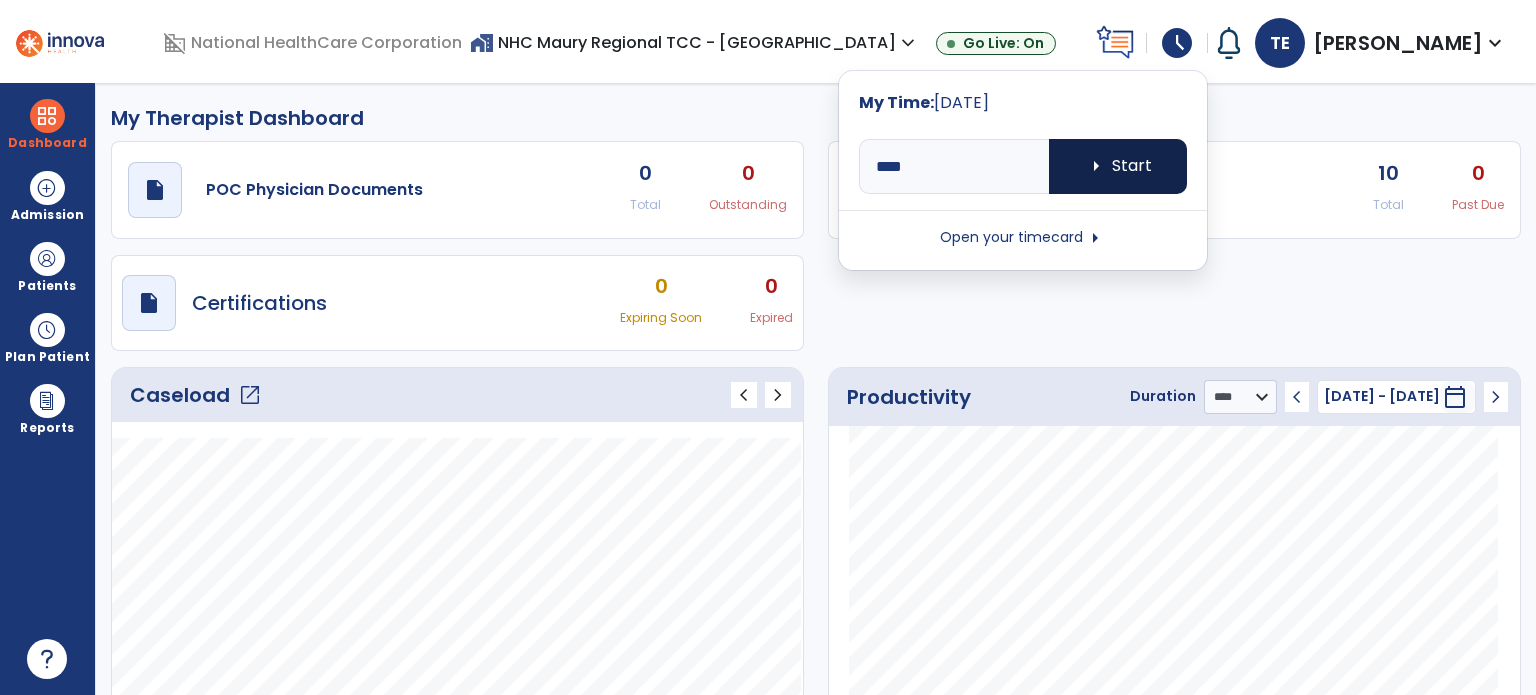 click on "arrow_right  Start" at bounding box center [1118, 166] 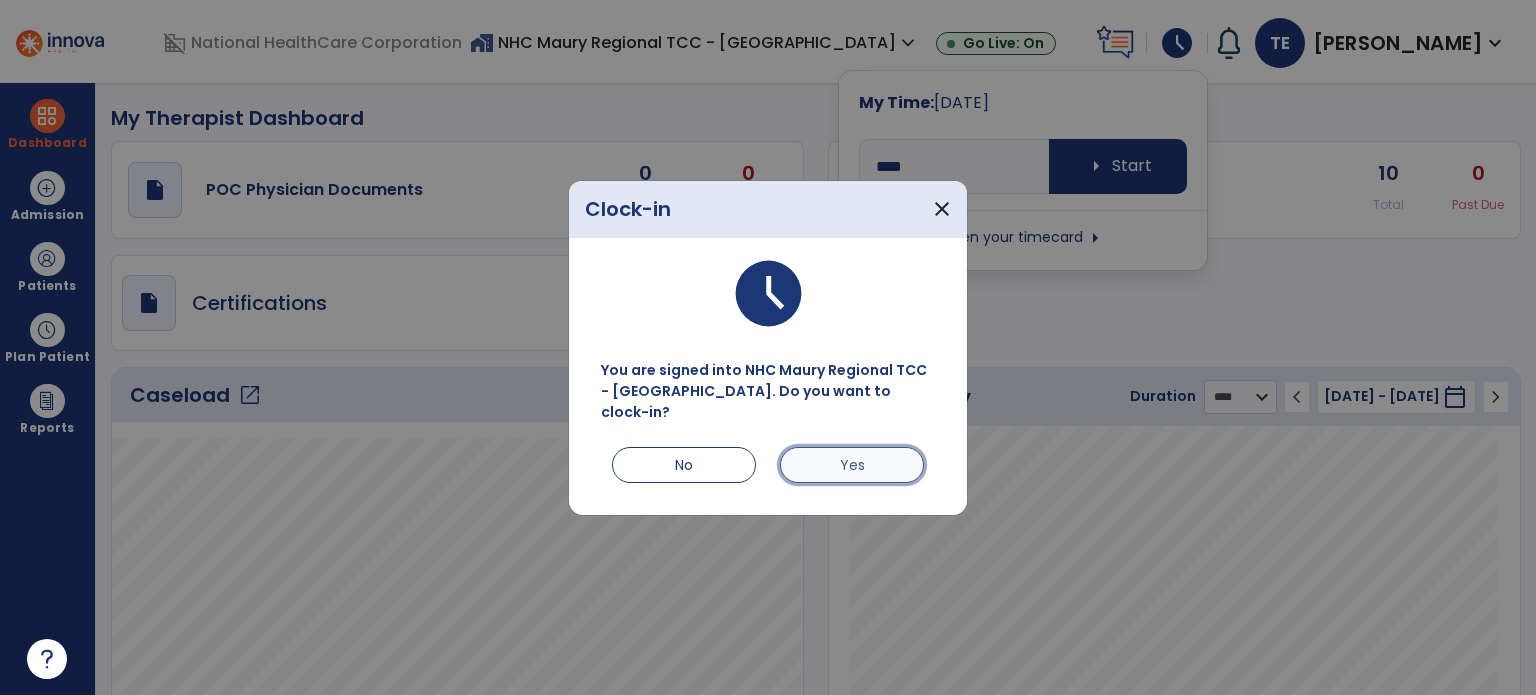 click on "Yes" at bounding box center (852, 465) 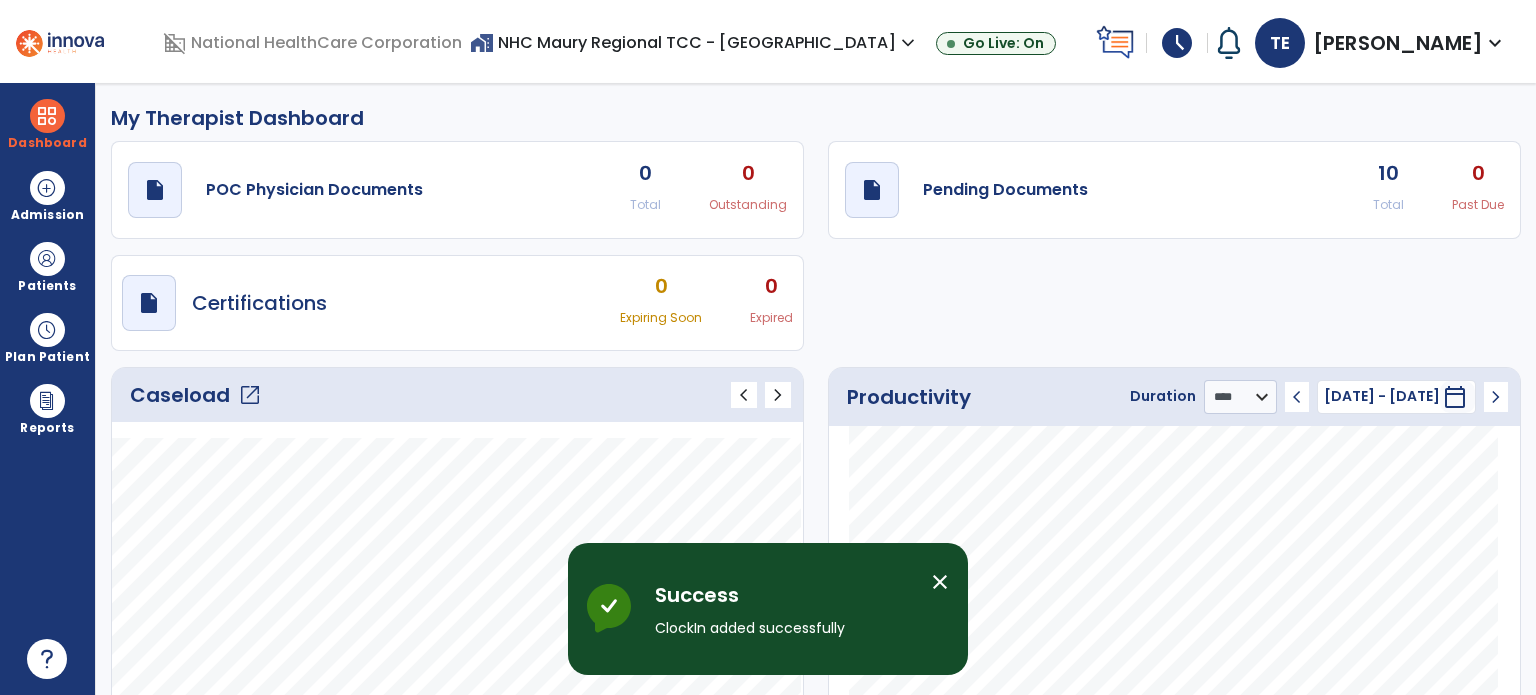 click on "open_in_new" 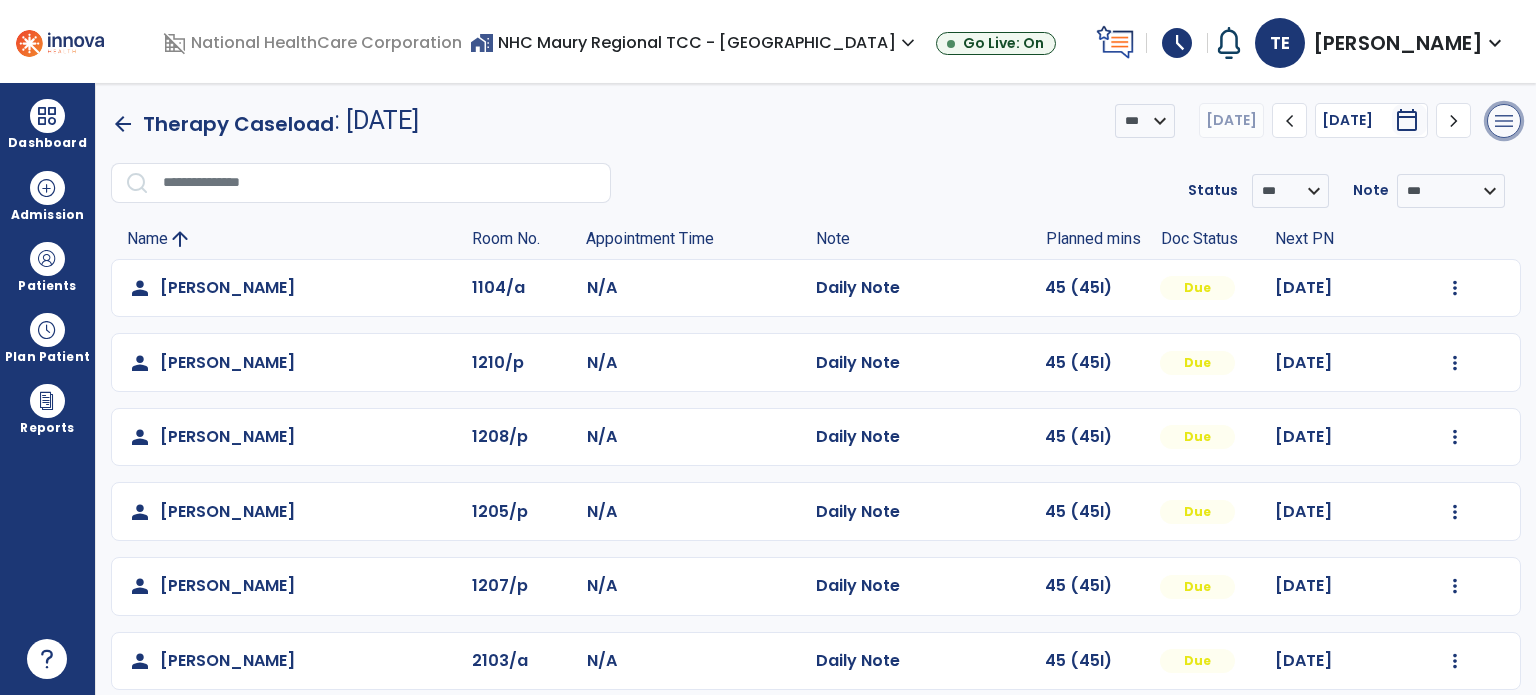 click on "menu" at bounding box center (1504, 121) 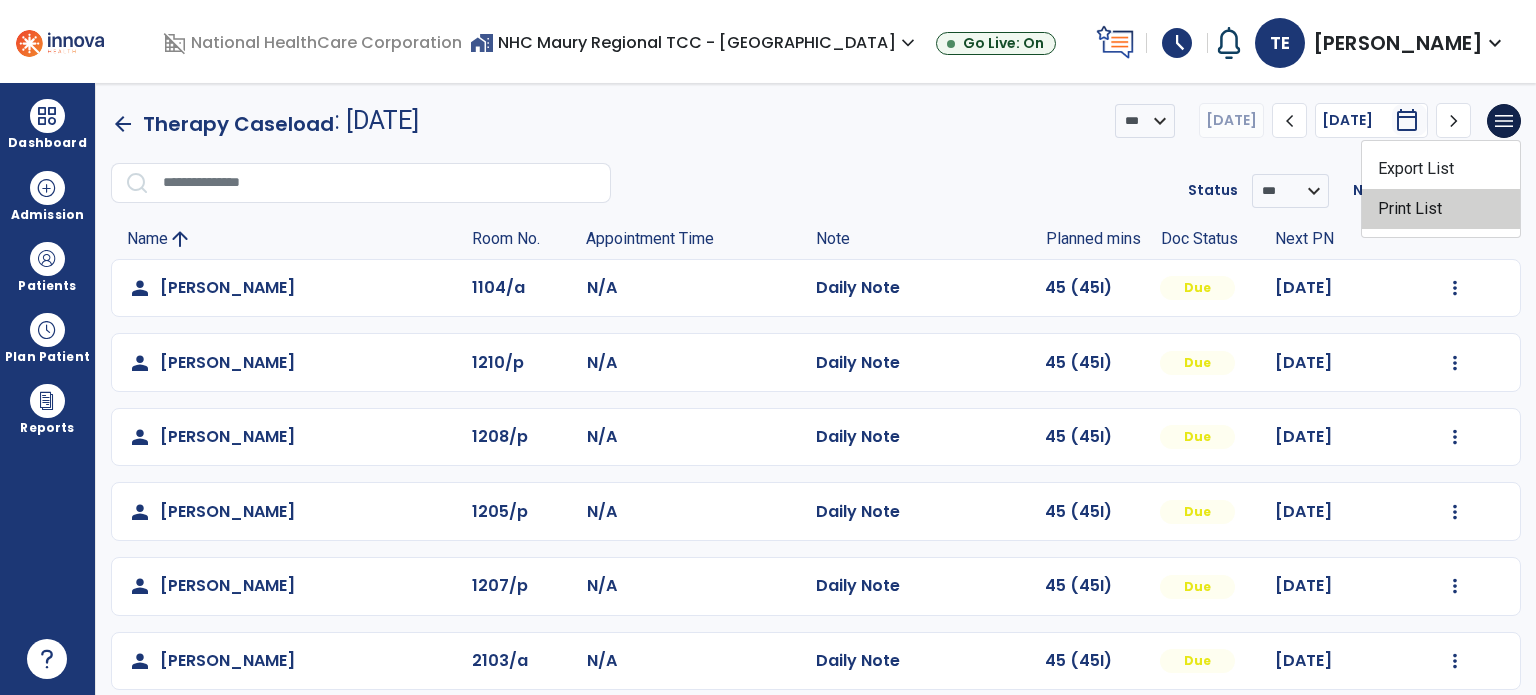 click on "Print List" 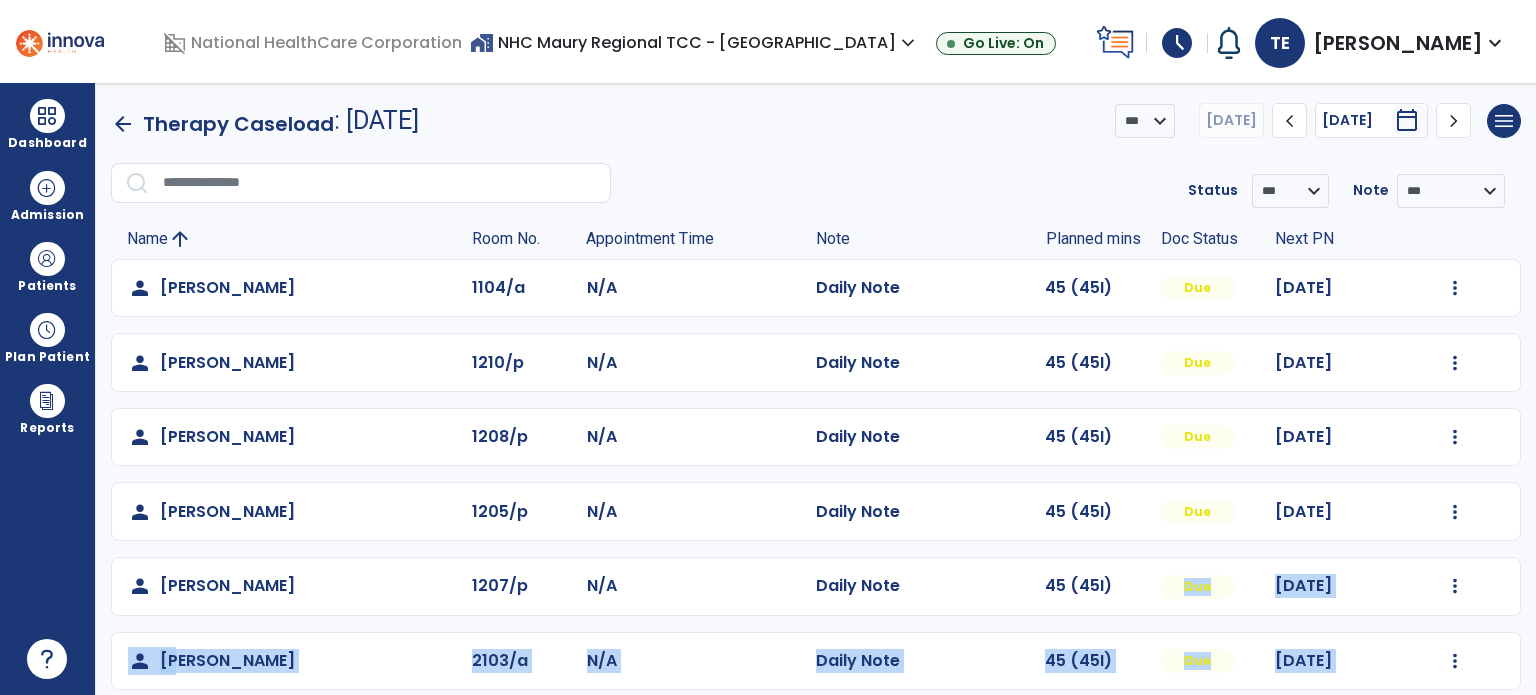 drag, startPoint x: 1156, startPoint y: 599, endPoint x: 1259, endPoint y: 712, distance: 152.89867 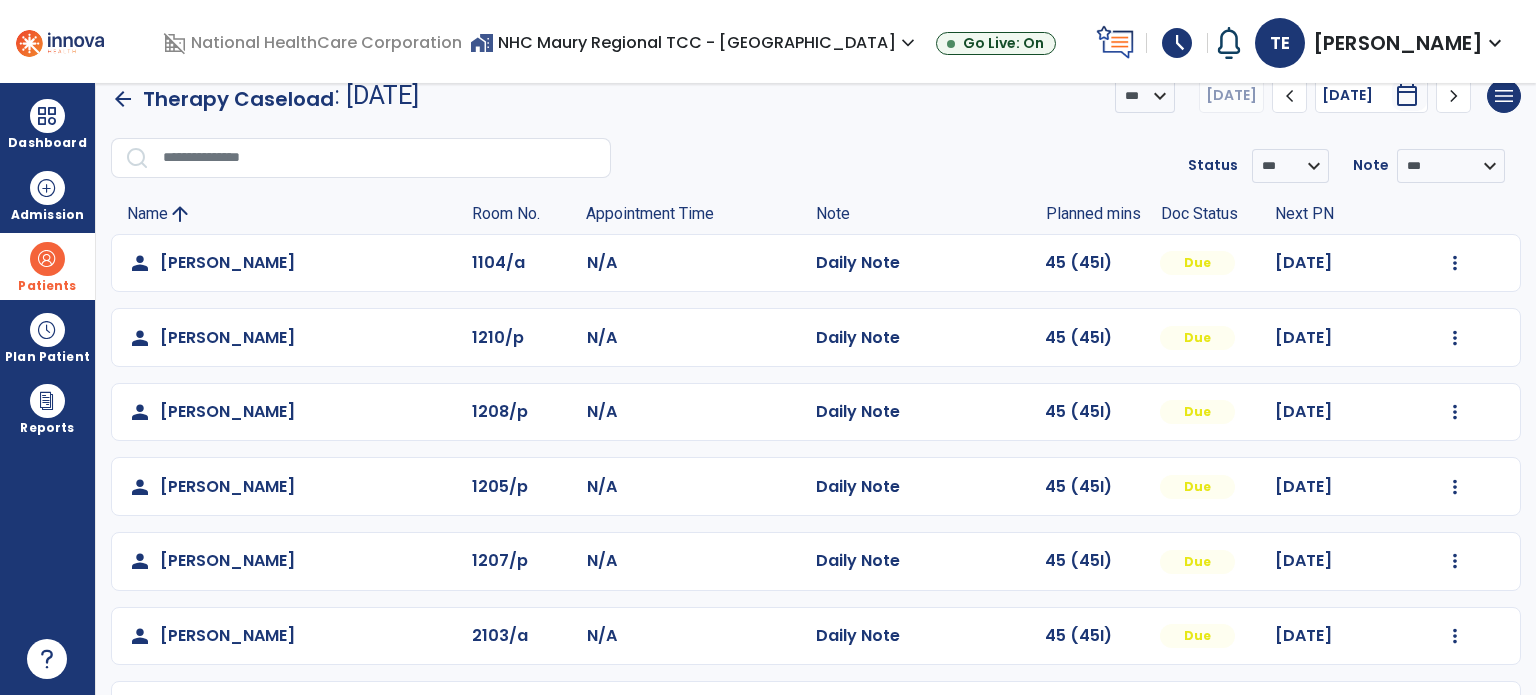 click at bounding box center [47, 259] 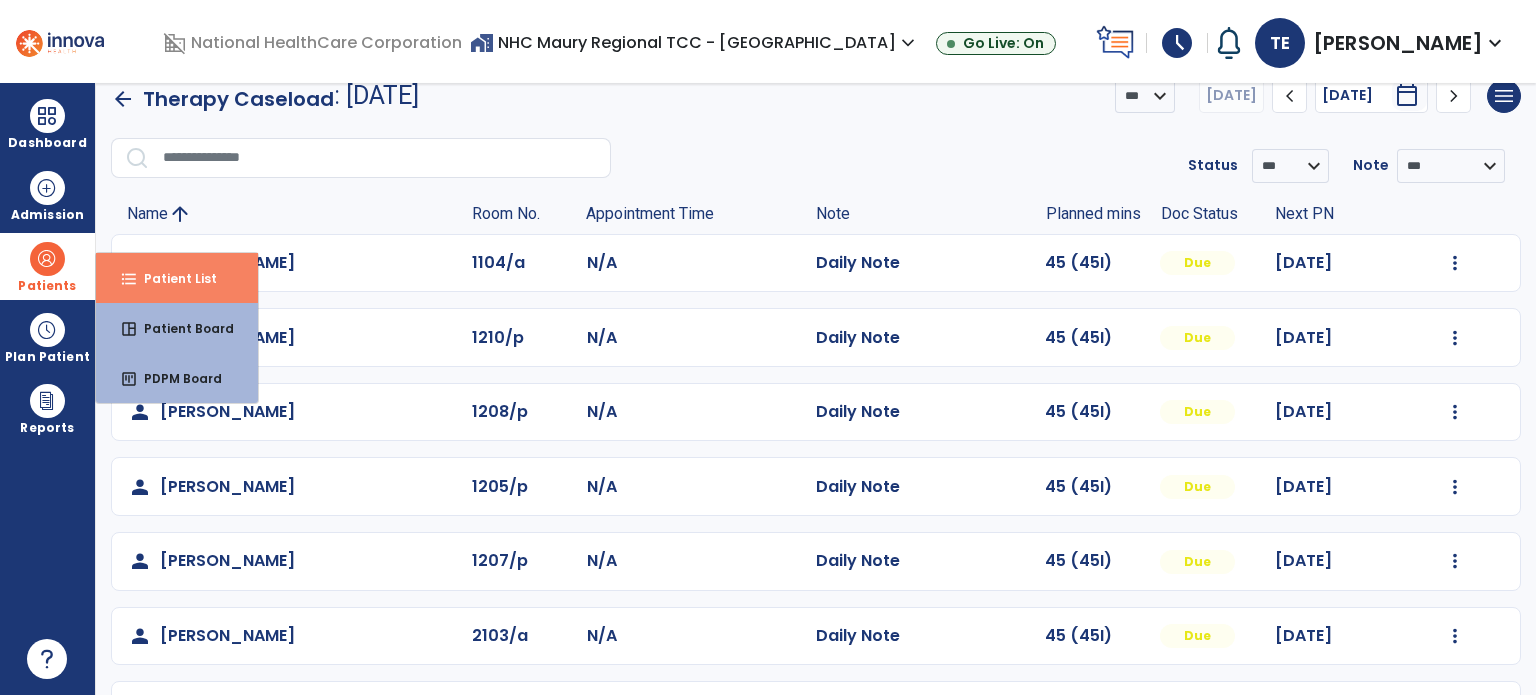 click on "format_list_bulleted  Patient List" at bounding box center (177, 278) 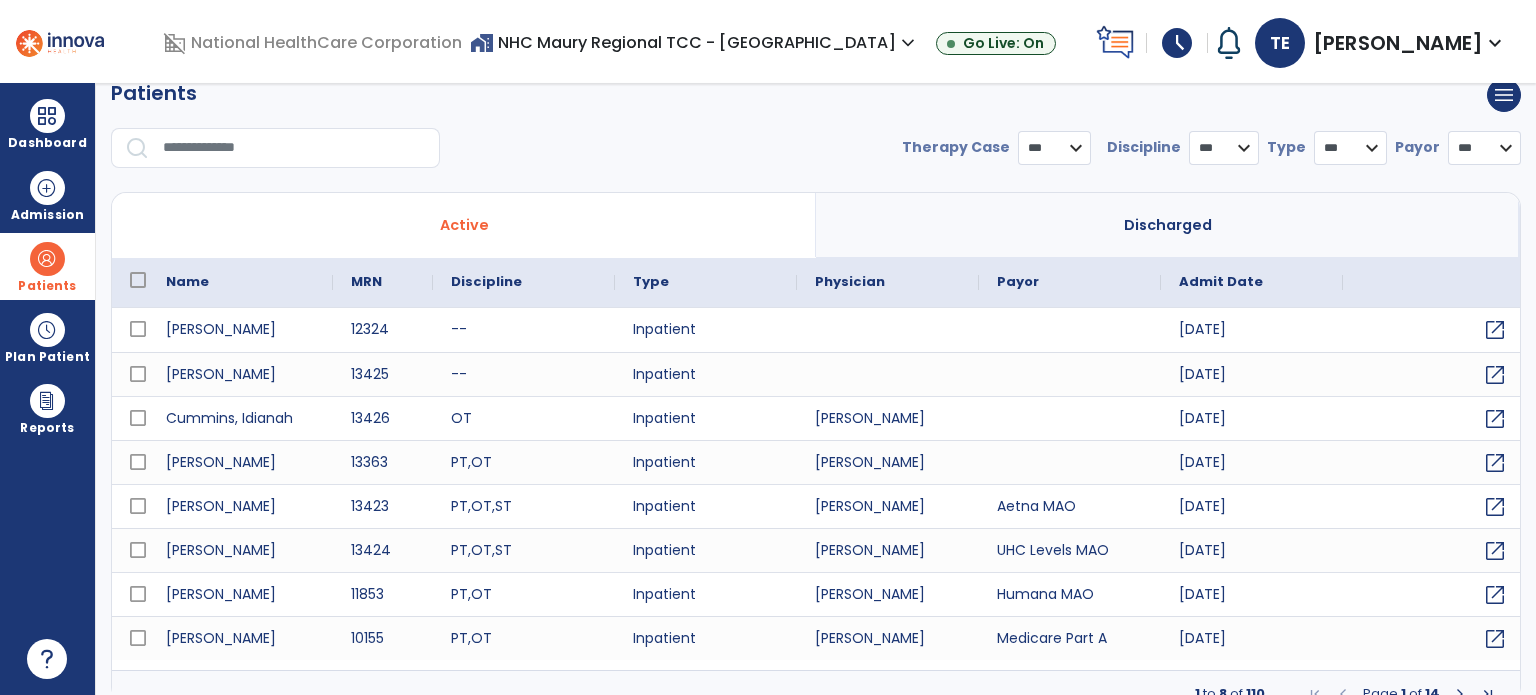 select on "***" 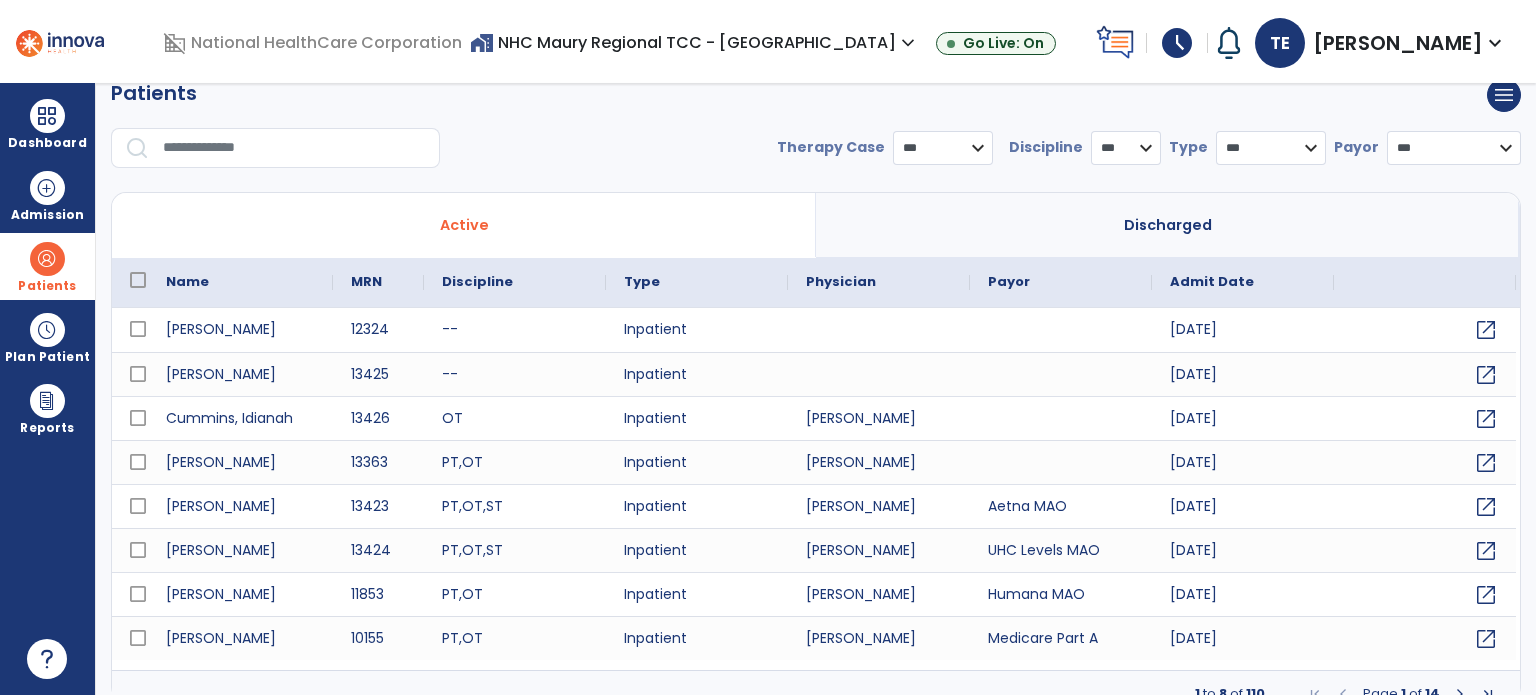 click at bounding box center [294, 148] 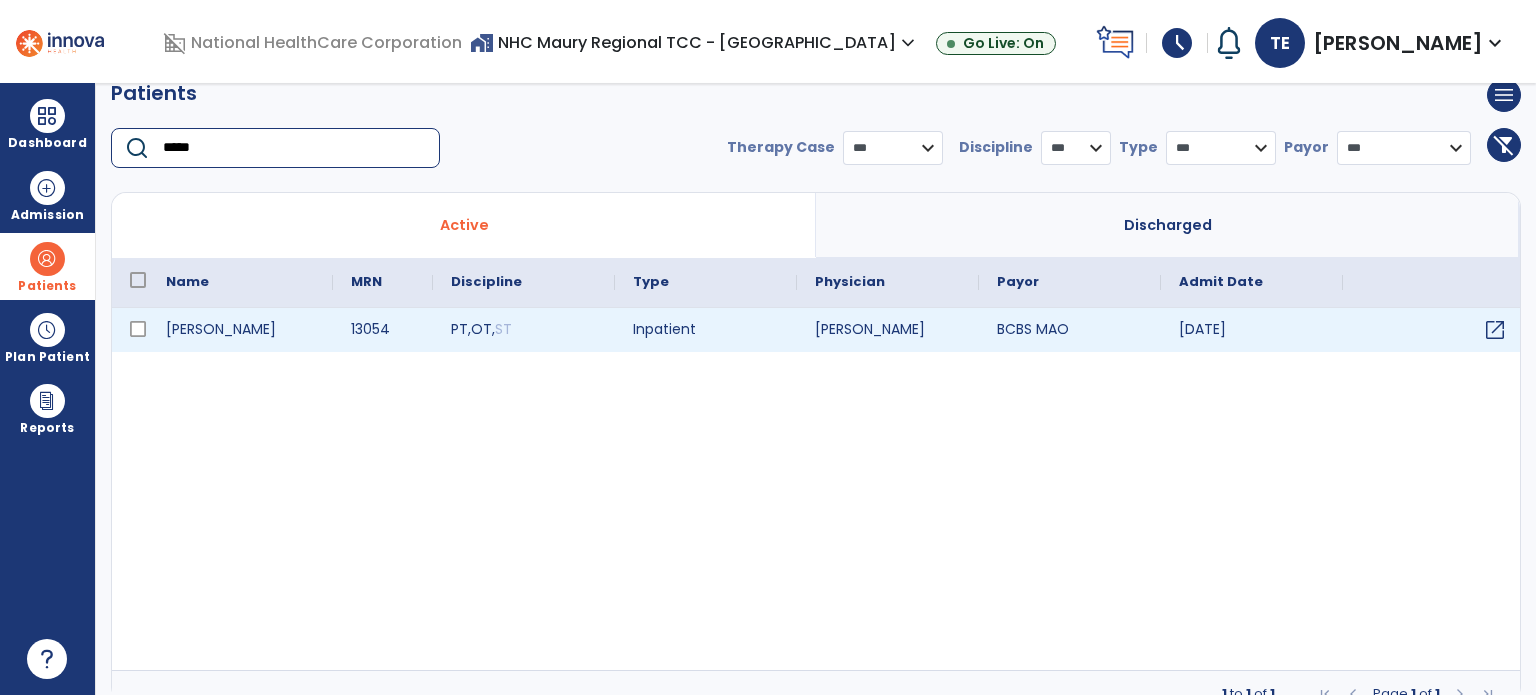 type on "*****" 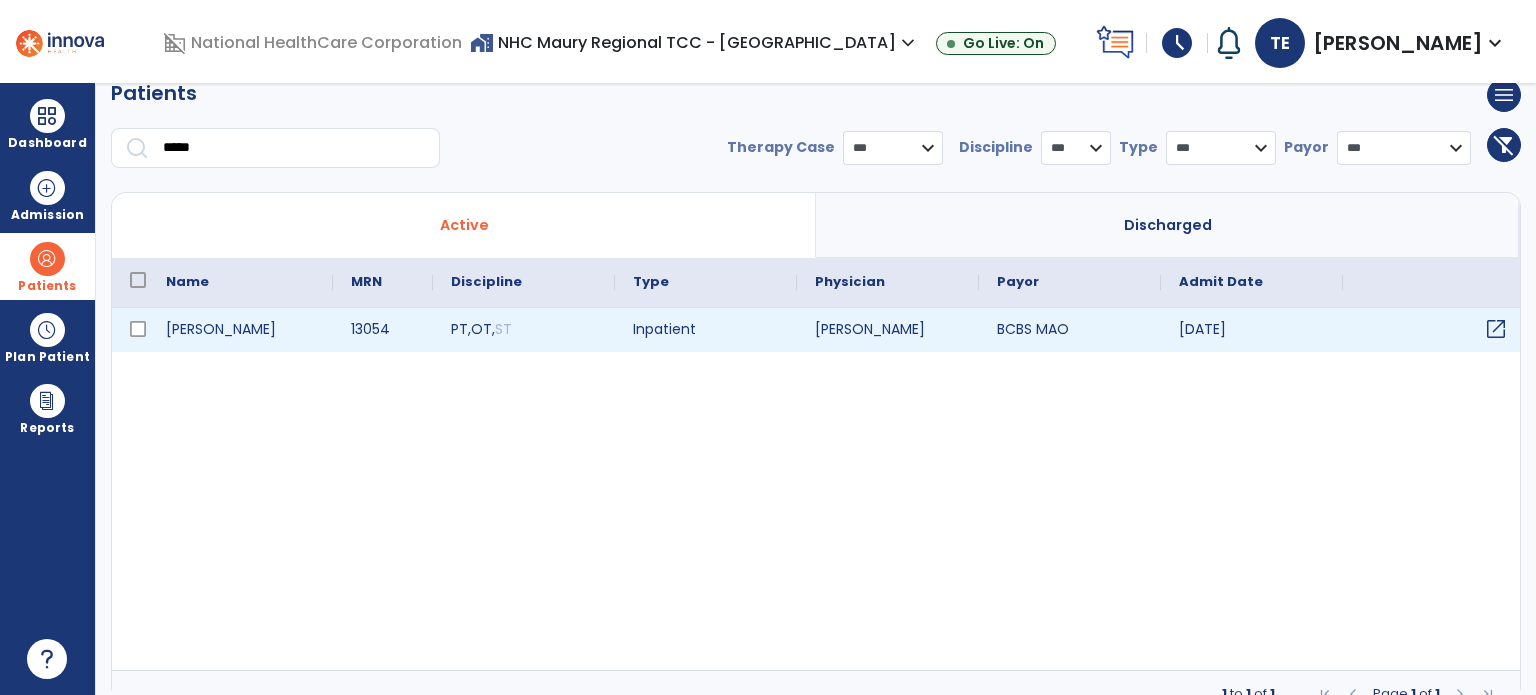 click on "open_in_new" at bounding box center (1496, 329) 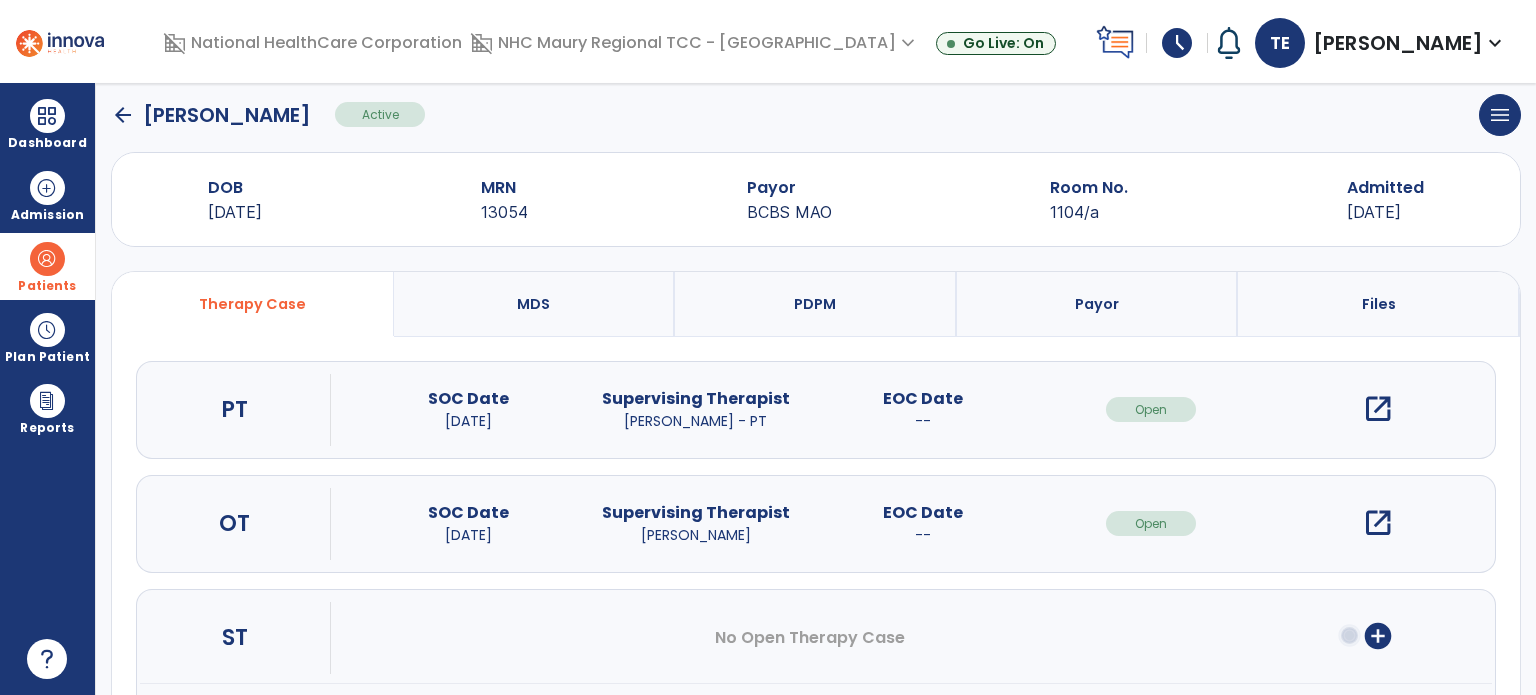 click on "open_in_new" at bounding box center [1378, 409] 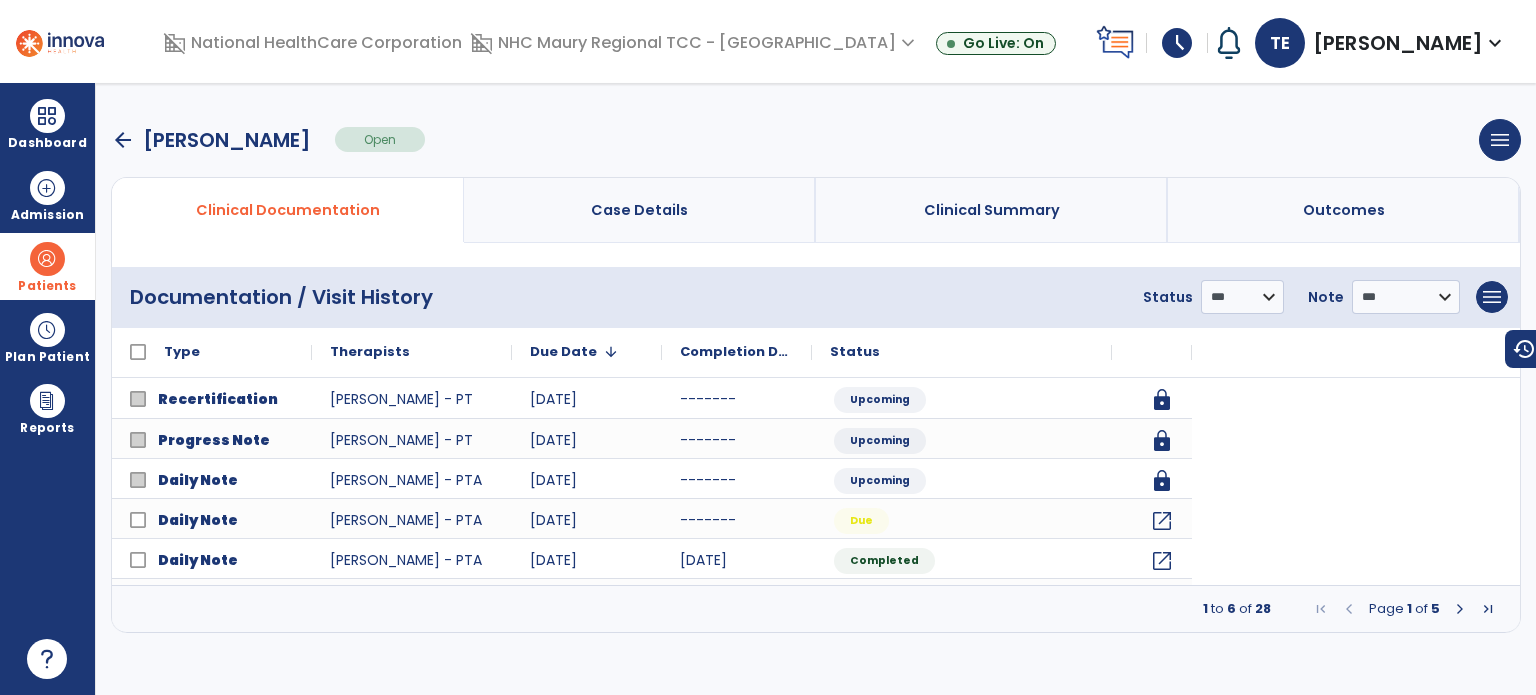 scroll, scrollTop: 0, scrollLeft: 0, axis: both 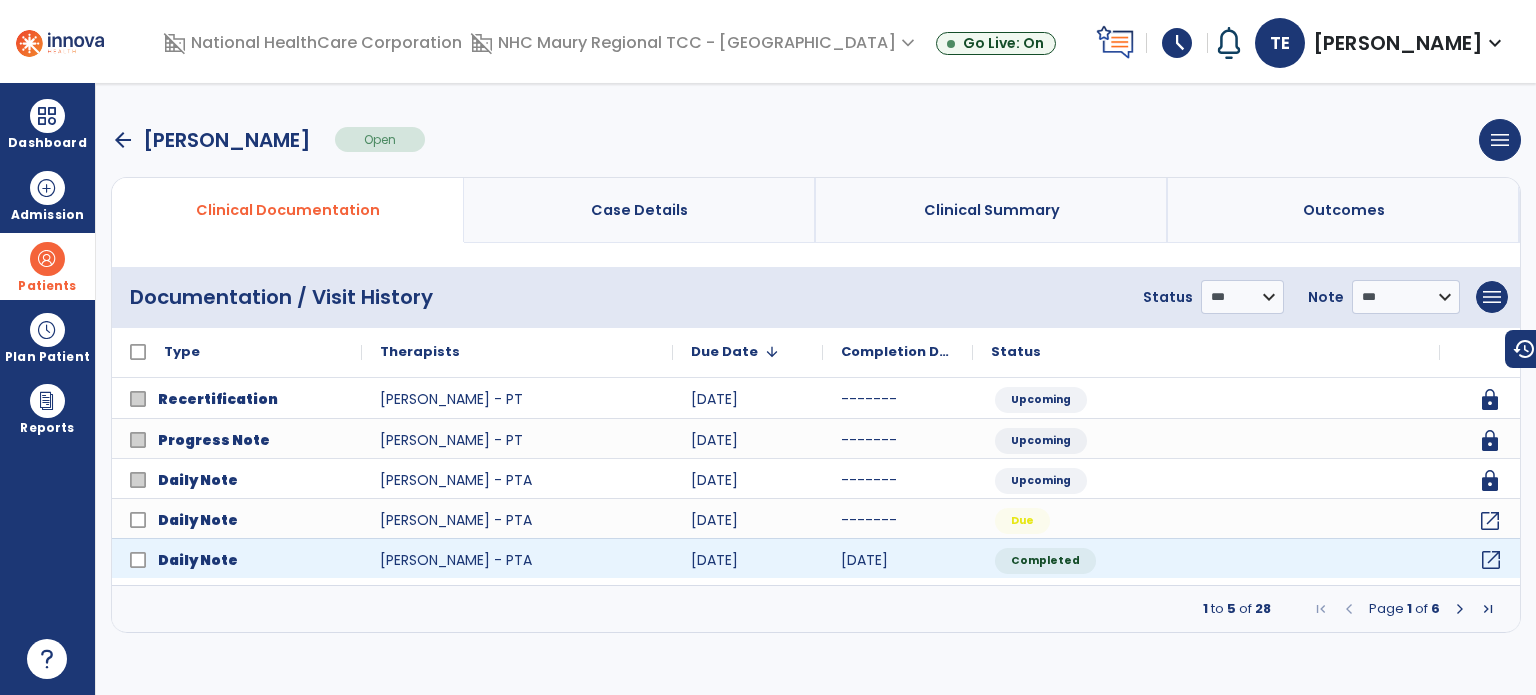 click on "open_in_new" 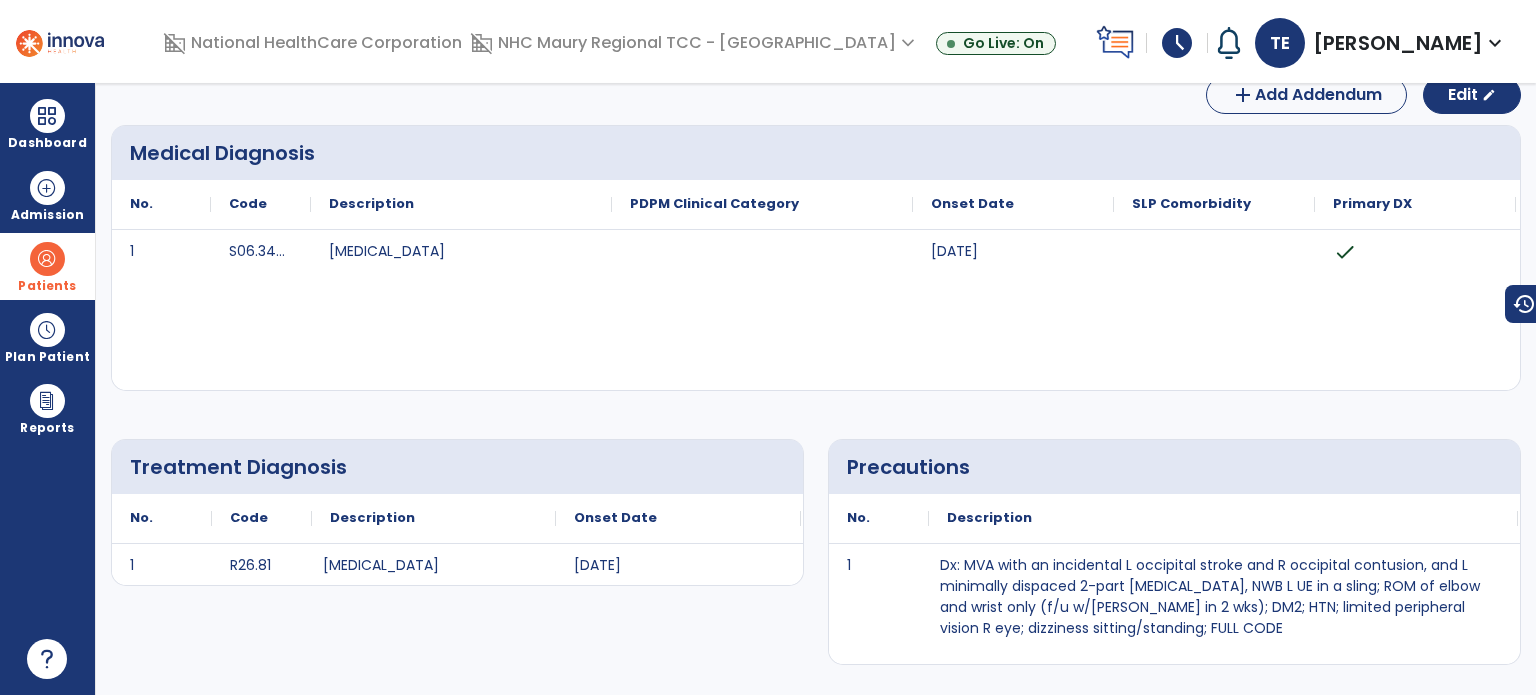 scroll, scrollTop: 0, scrollLeft: 0, axis: both 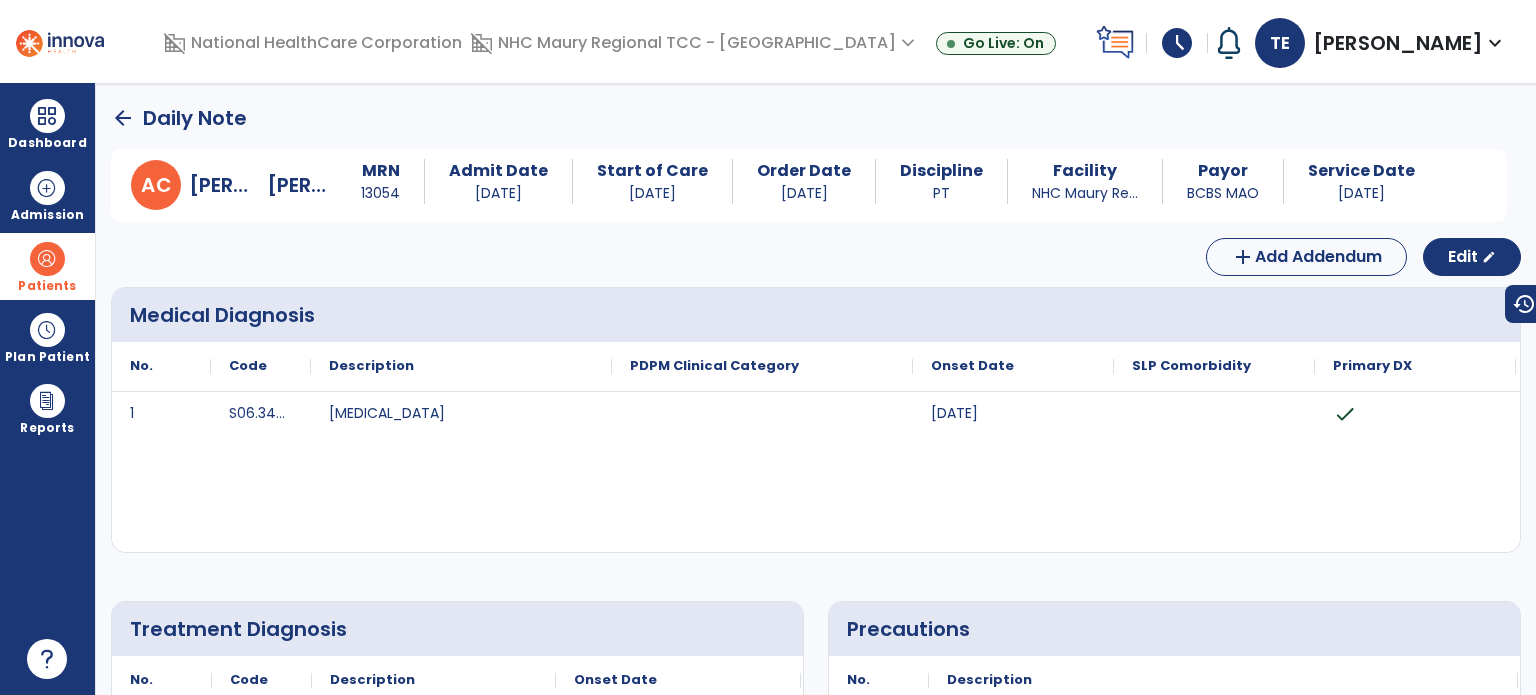 click on "arrow_back" 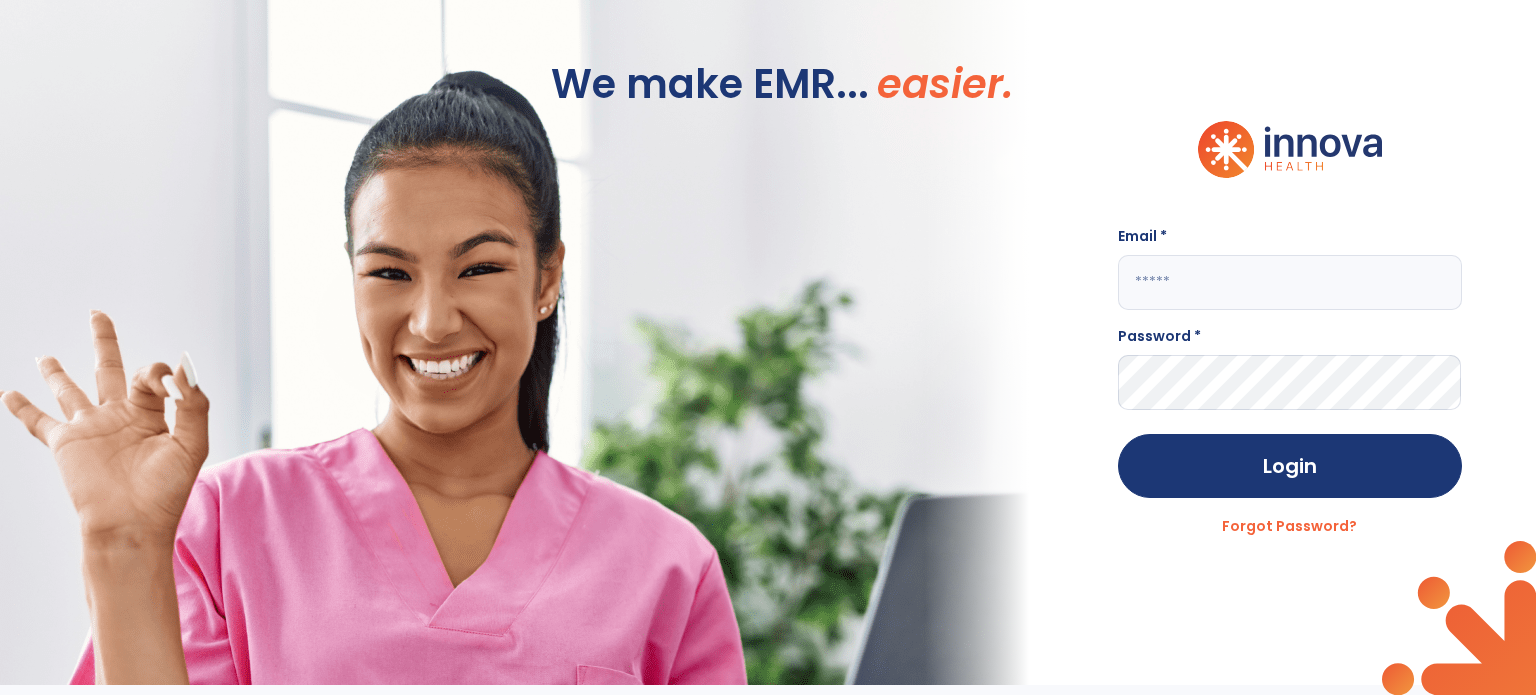 type on "**********" 